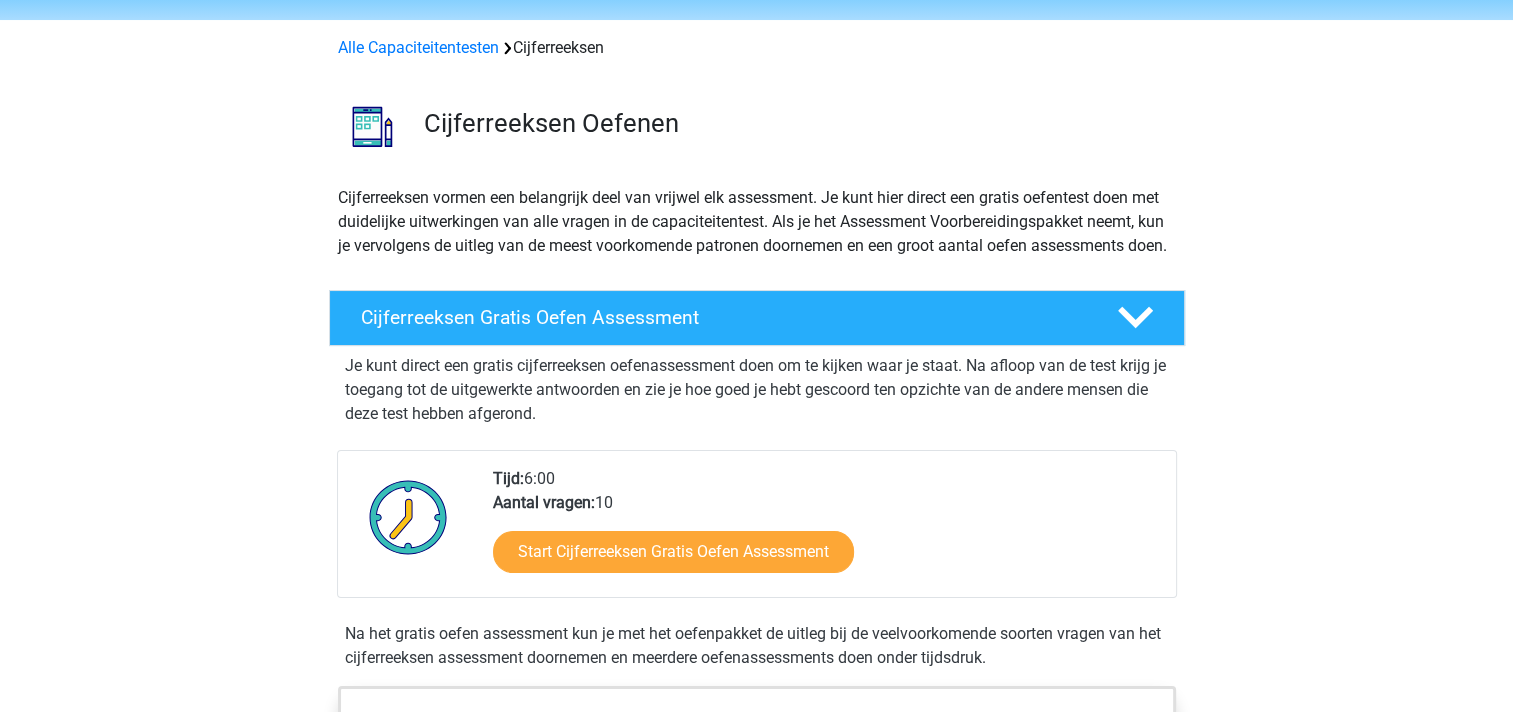 scroll, scrollTop: 100, scrollLeft: 0, axis: vertical 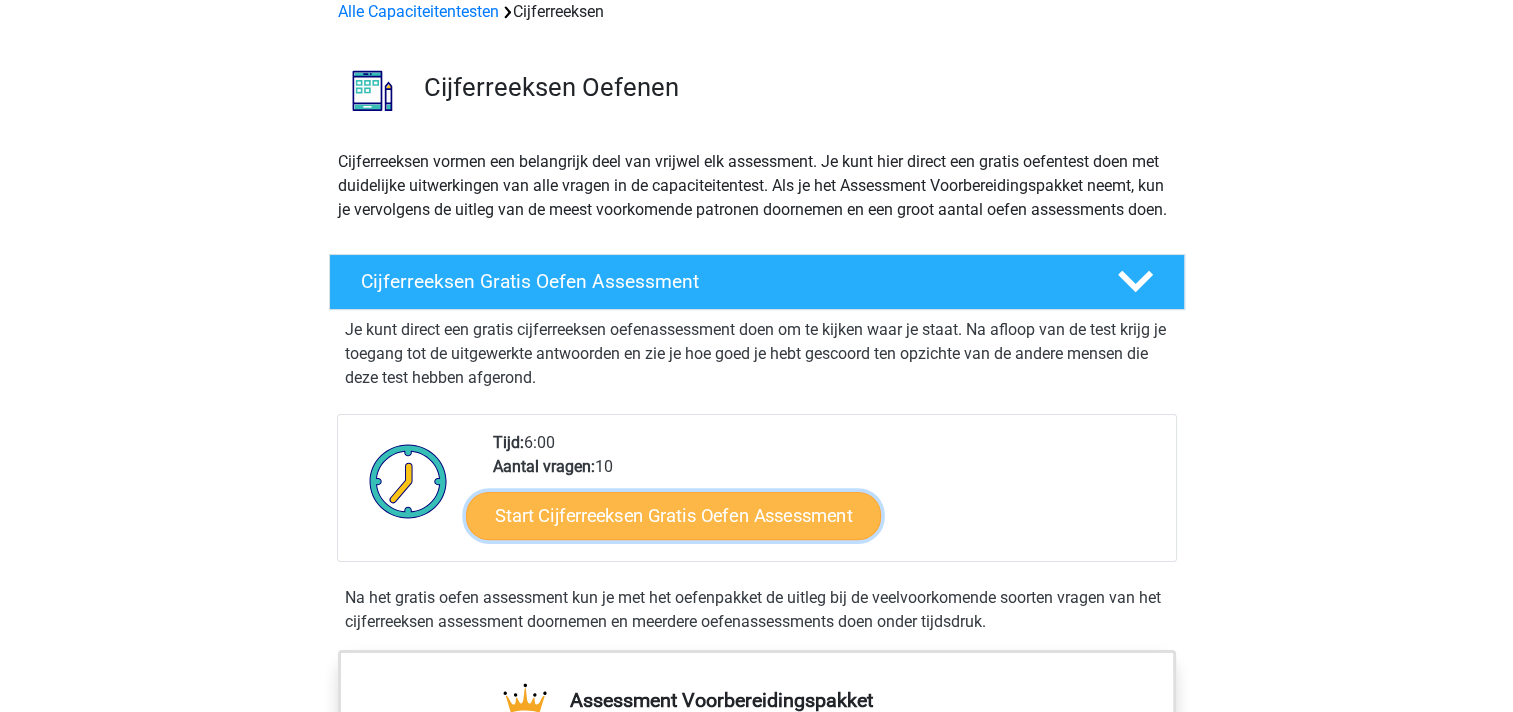 click on "Start Cijferreeksen
Gratis Oefen Assessment" at bounding box center [673, 515] 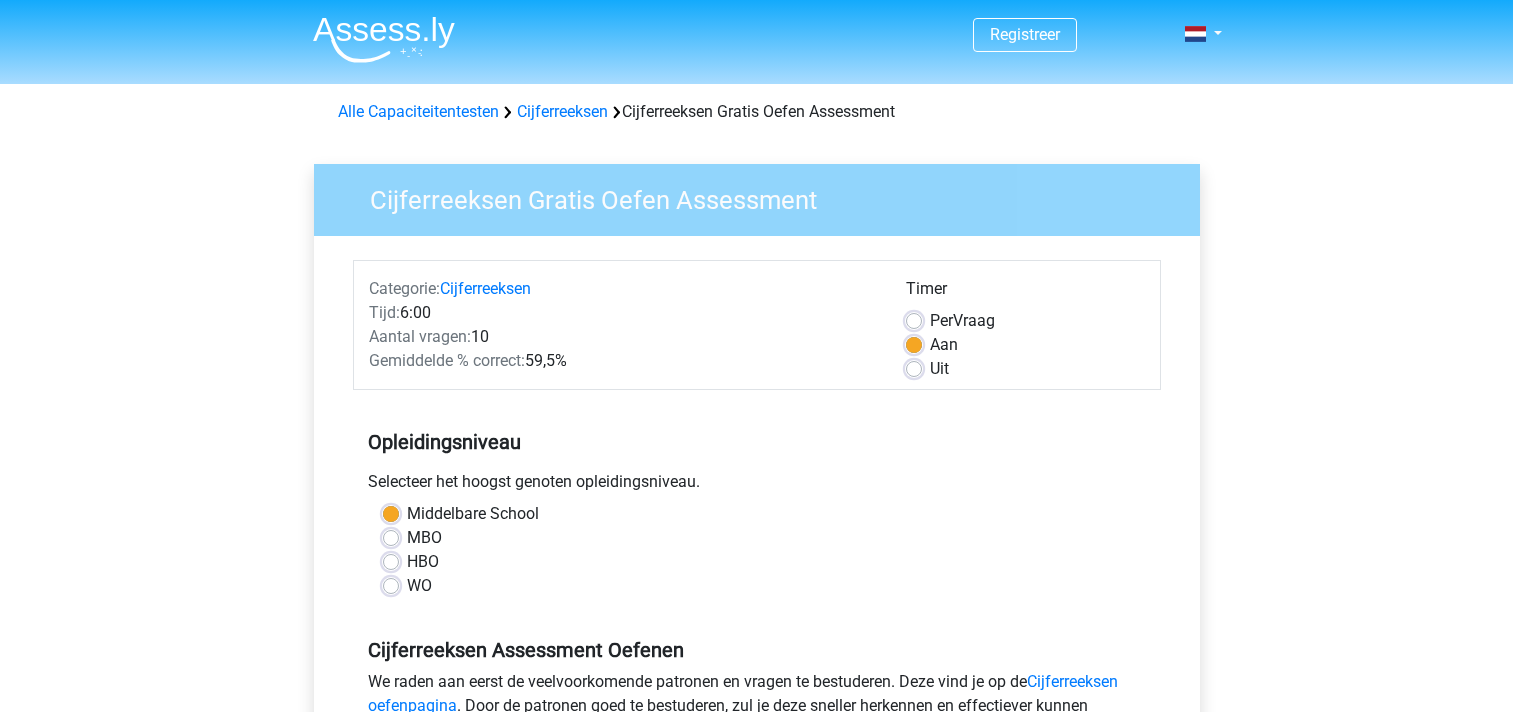 scroll, scrollTop: 0, scrollLeft: 0, axis: both 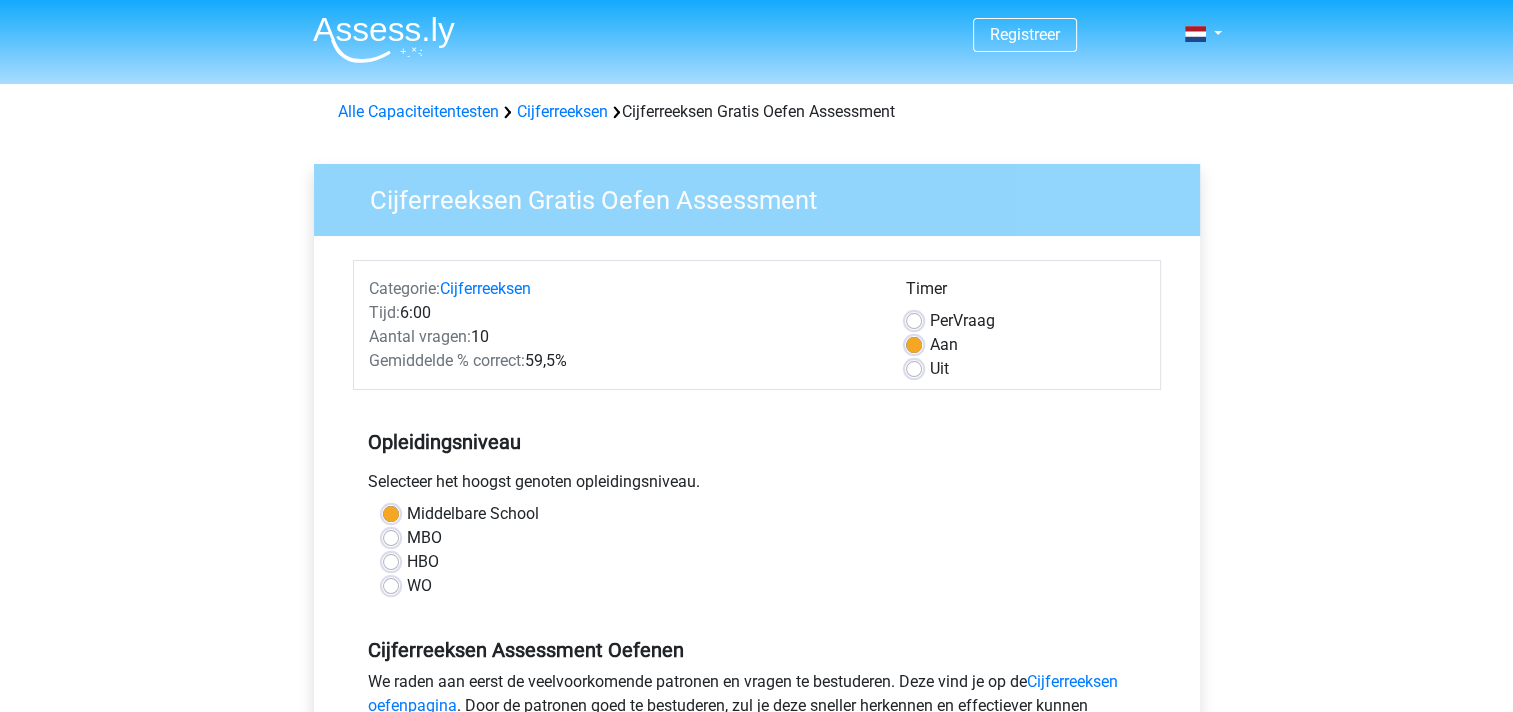 click on "WO" at bounding box center [419, 586] 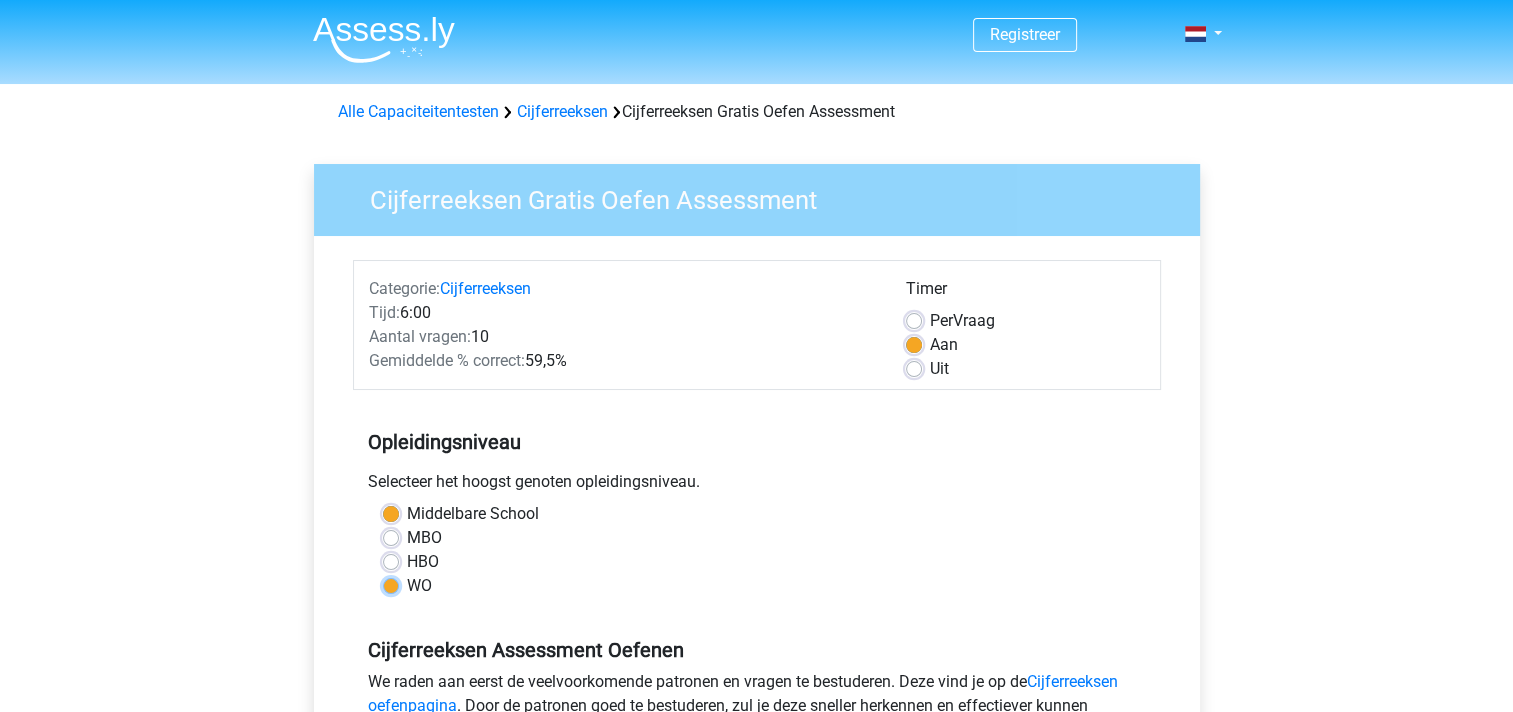 click on "WO" at bounding box center [391, 584] 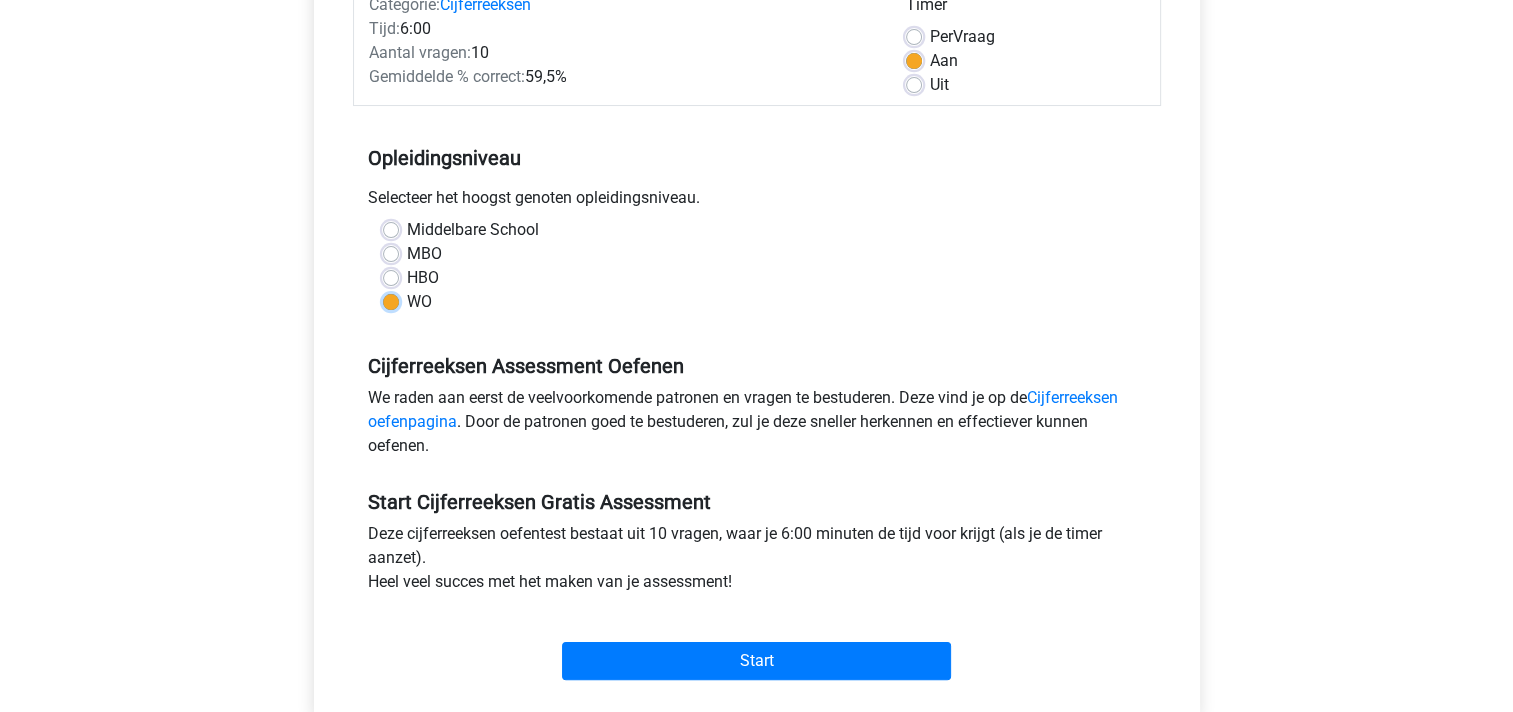scroll, scrollTop: 300, scrollLeft: 0, axis: vertical 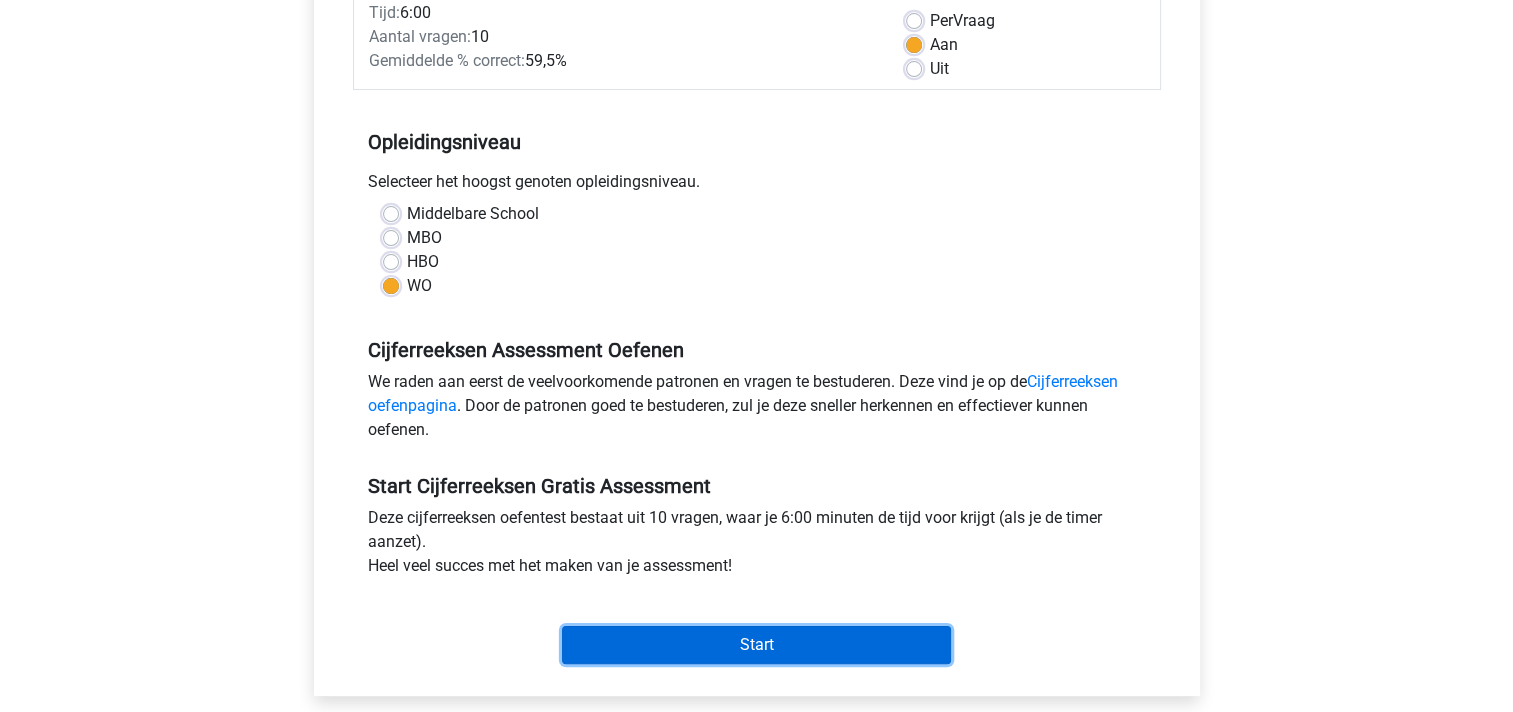 click on "Start" at bounding box center (756, 645) 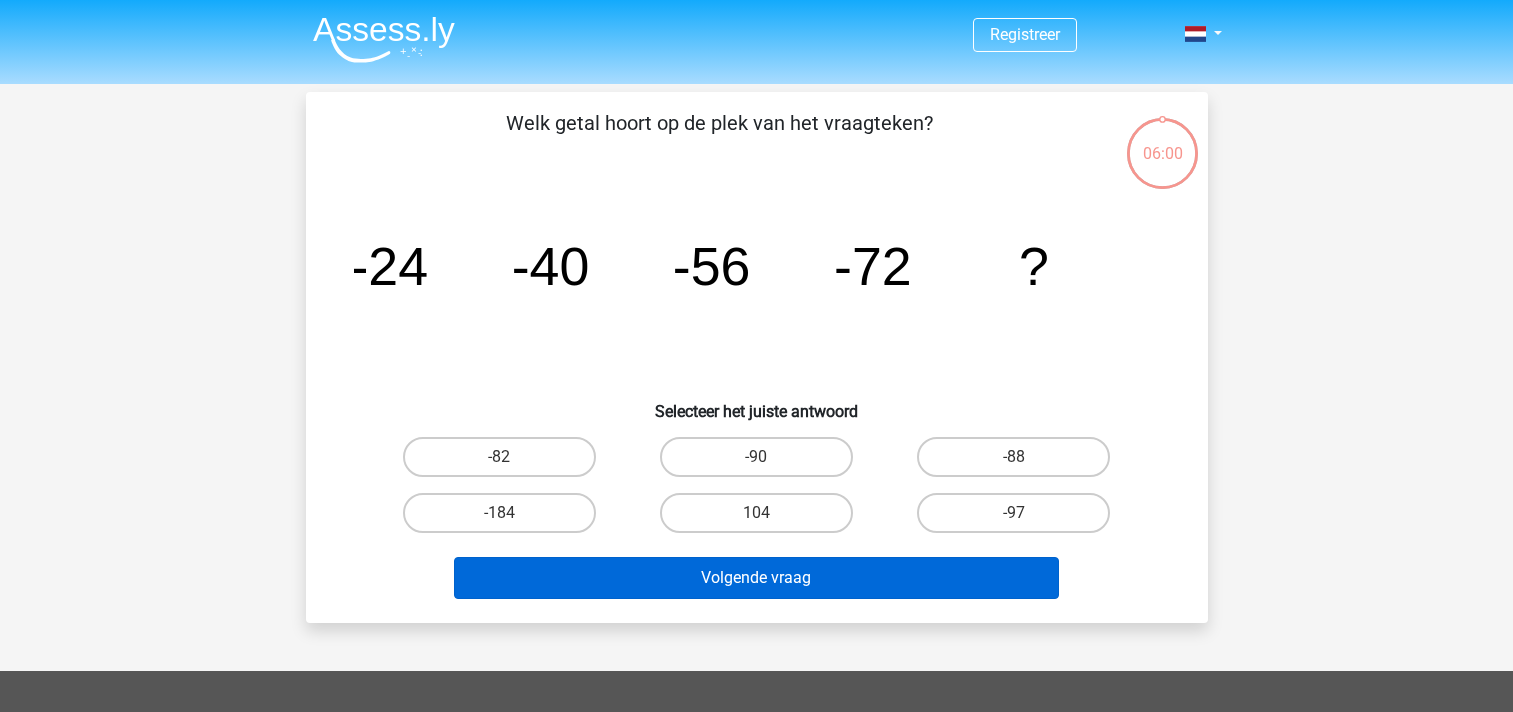 scroll, scrollTop: 0, scrollLeft: 0, axis: both 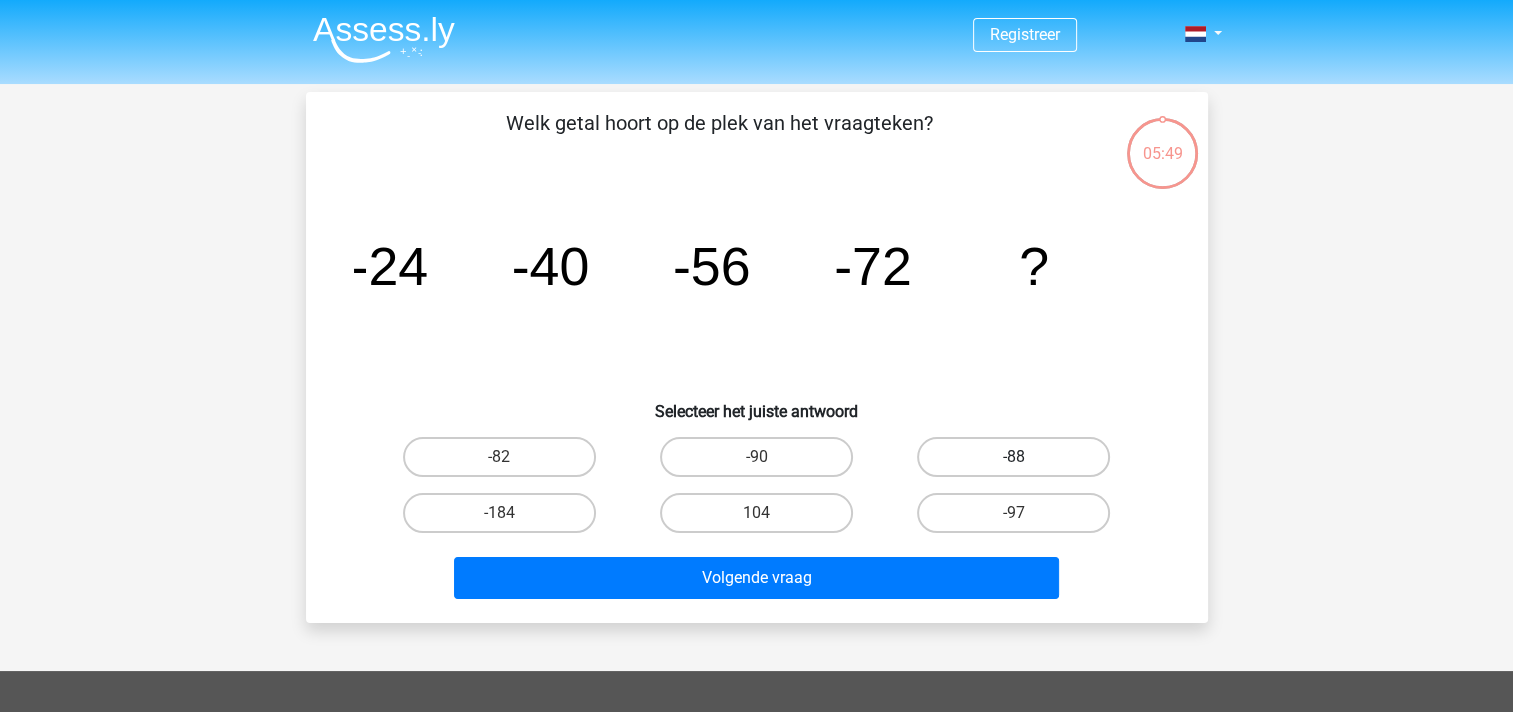 click on "-88" at bounding box center (1013, 457) 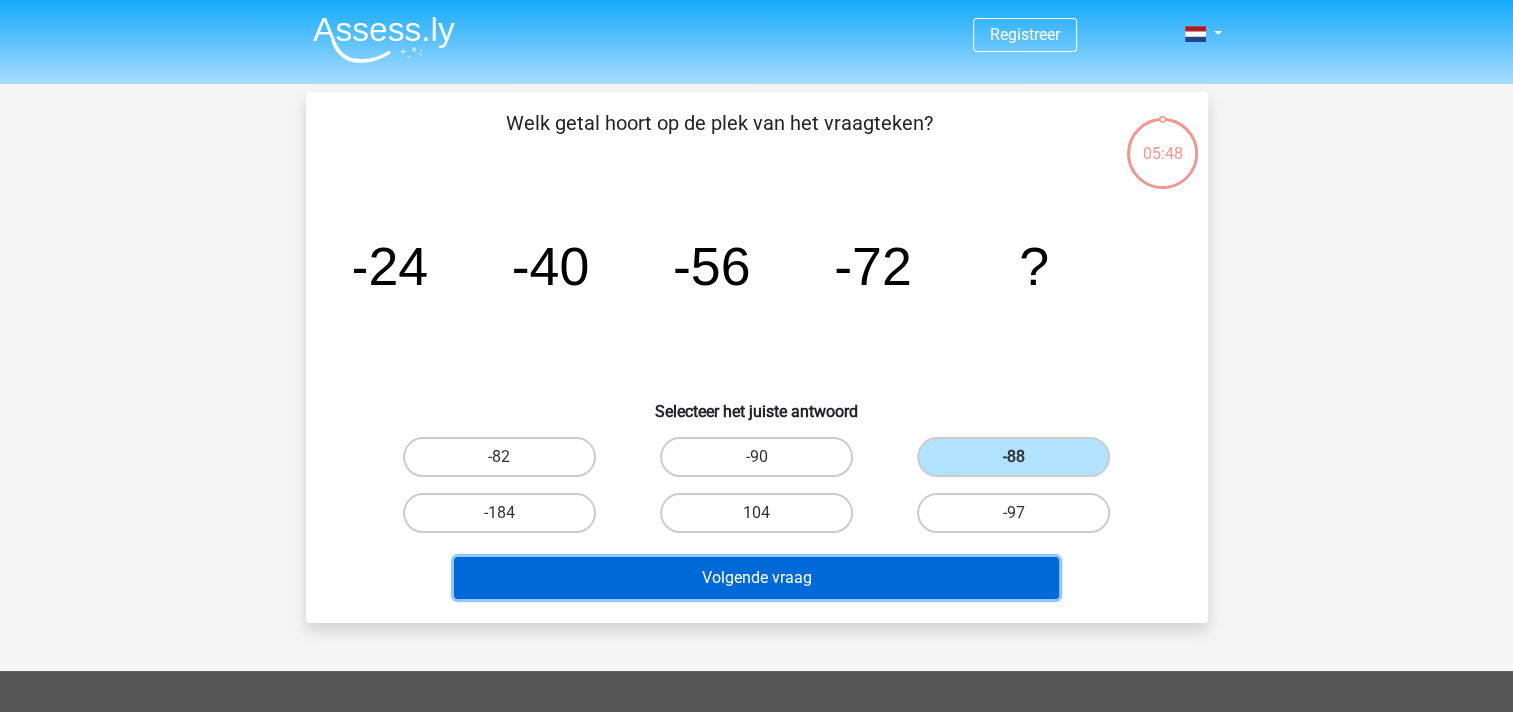 click on "Volgende vraag" at bounding box center [756, 578] 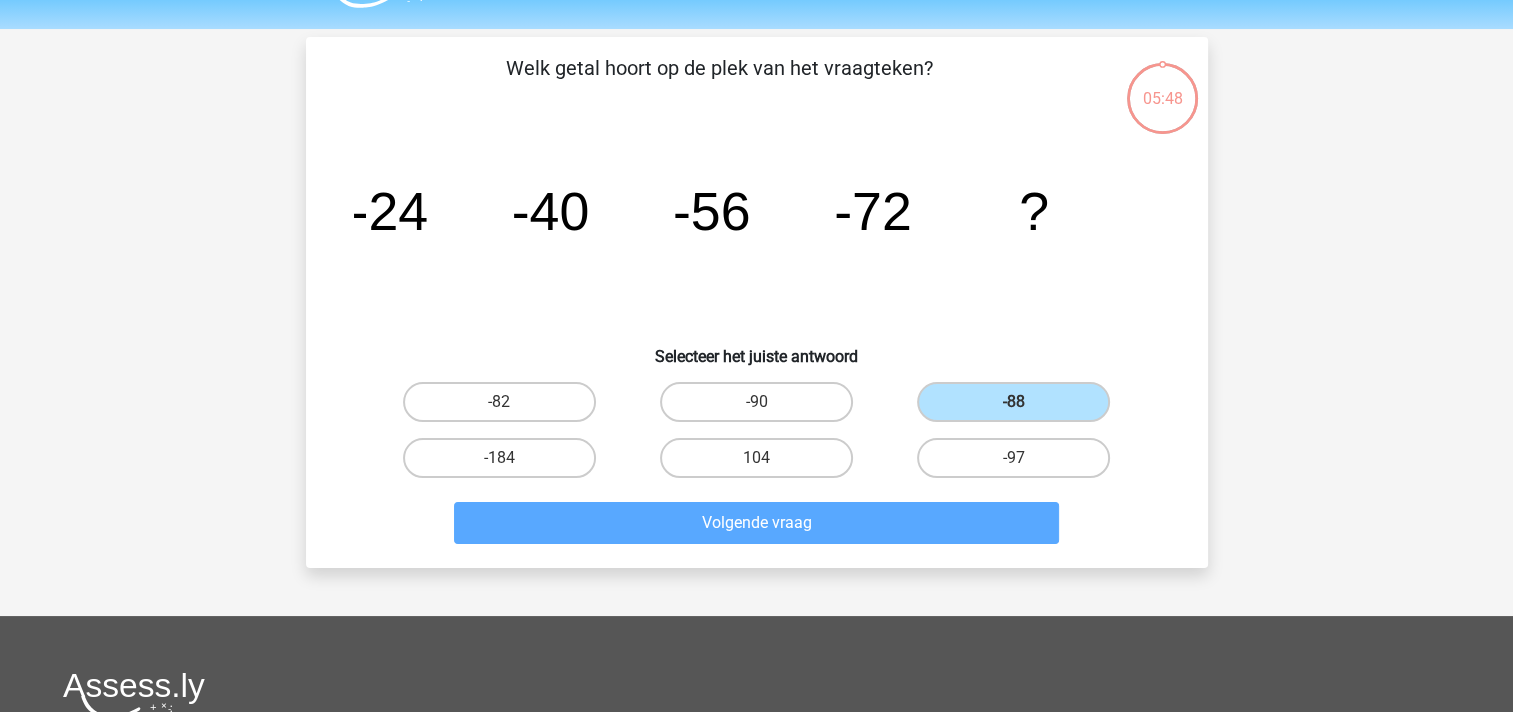 scroll, scrollTop: 92, scrollLeft: 0, axis: vertical 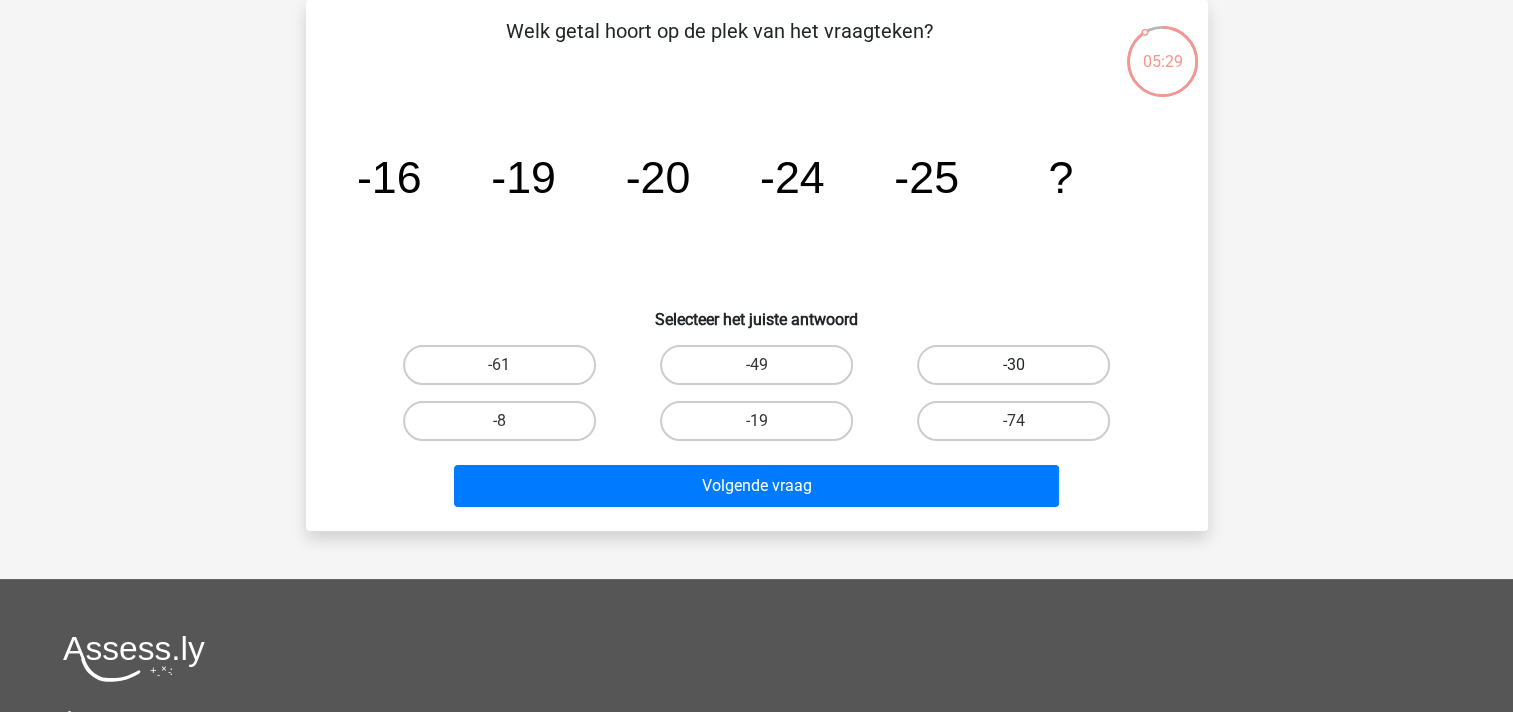 click on "-30" at bounding box center (1013, 365) 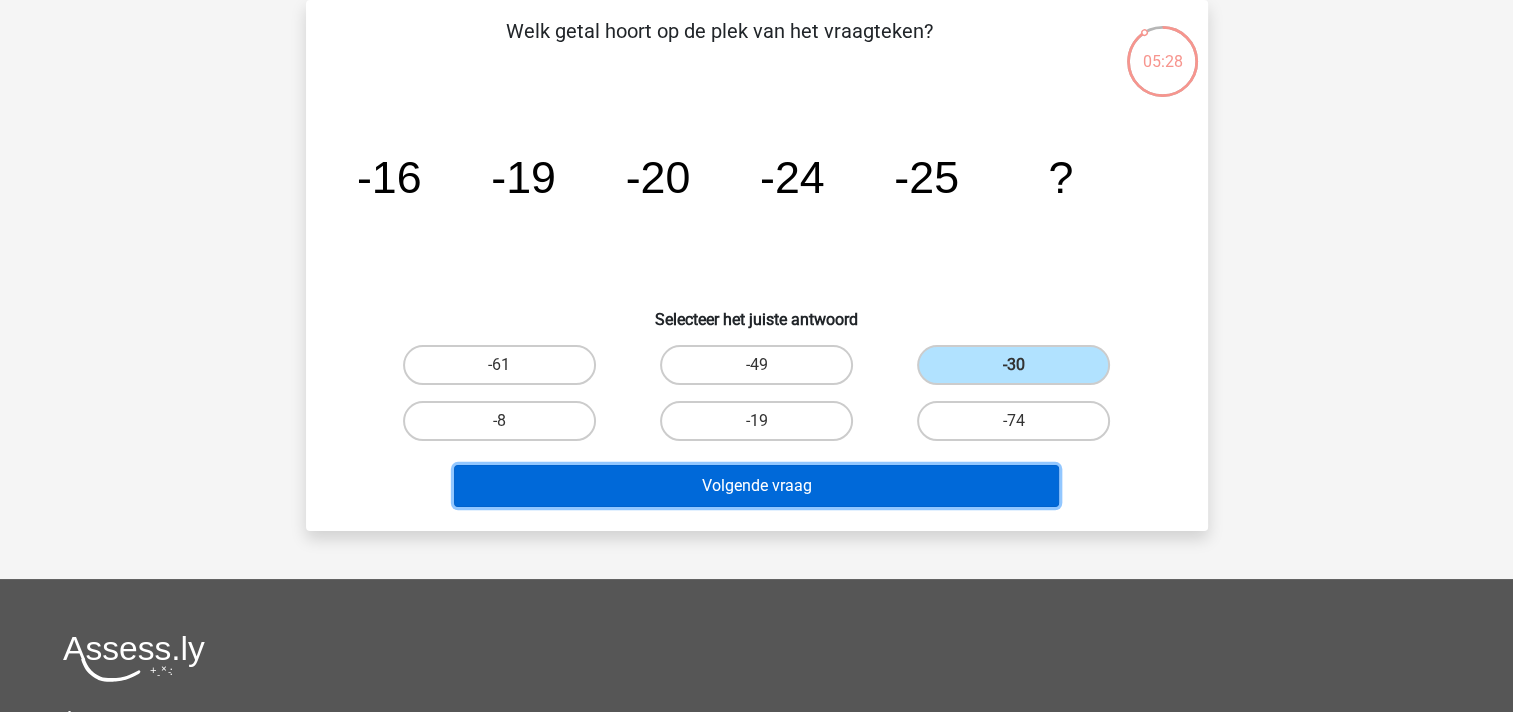 click on "Volgende vraag" at bounding box center [756, 486] 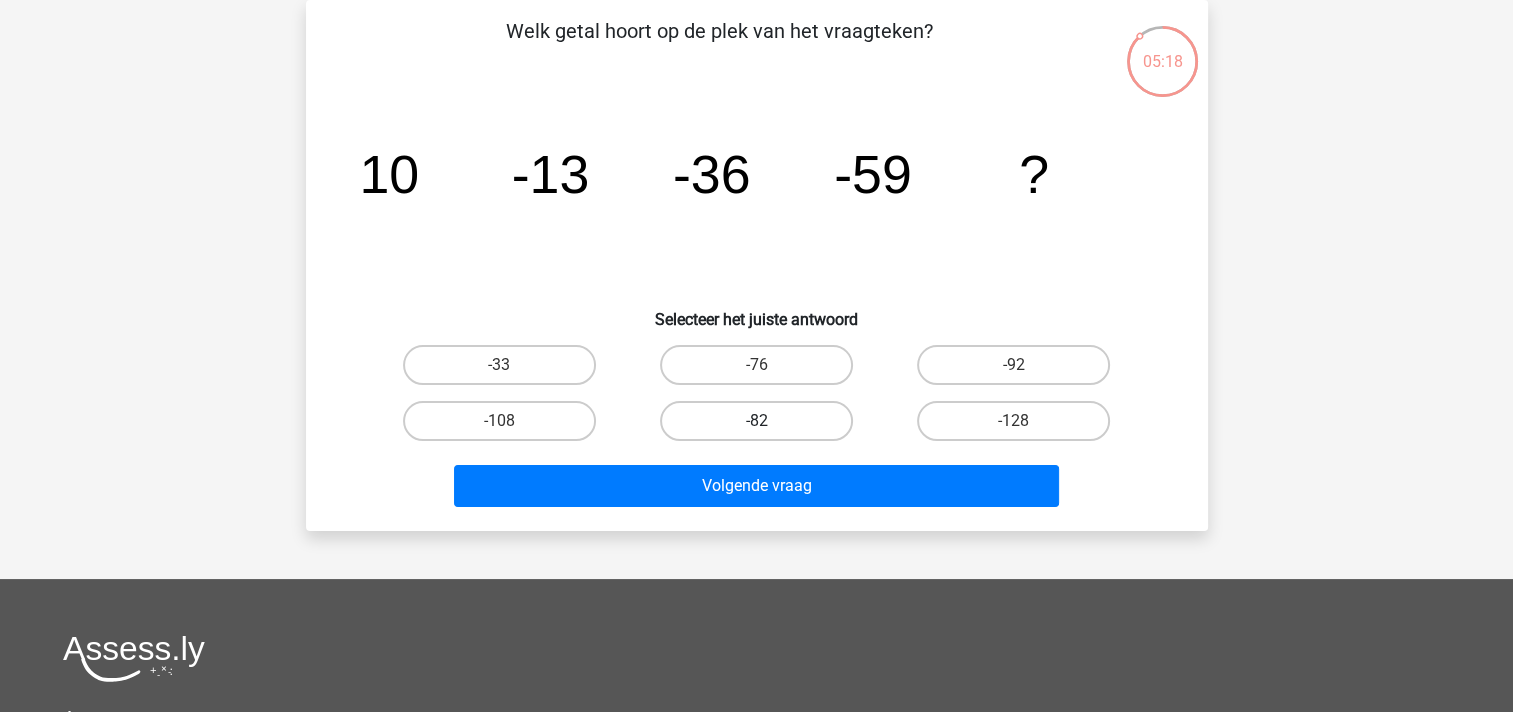 click on "-82" at bounding box center [756, 421] 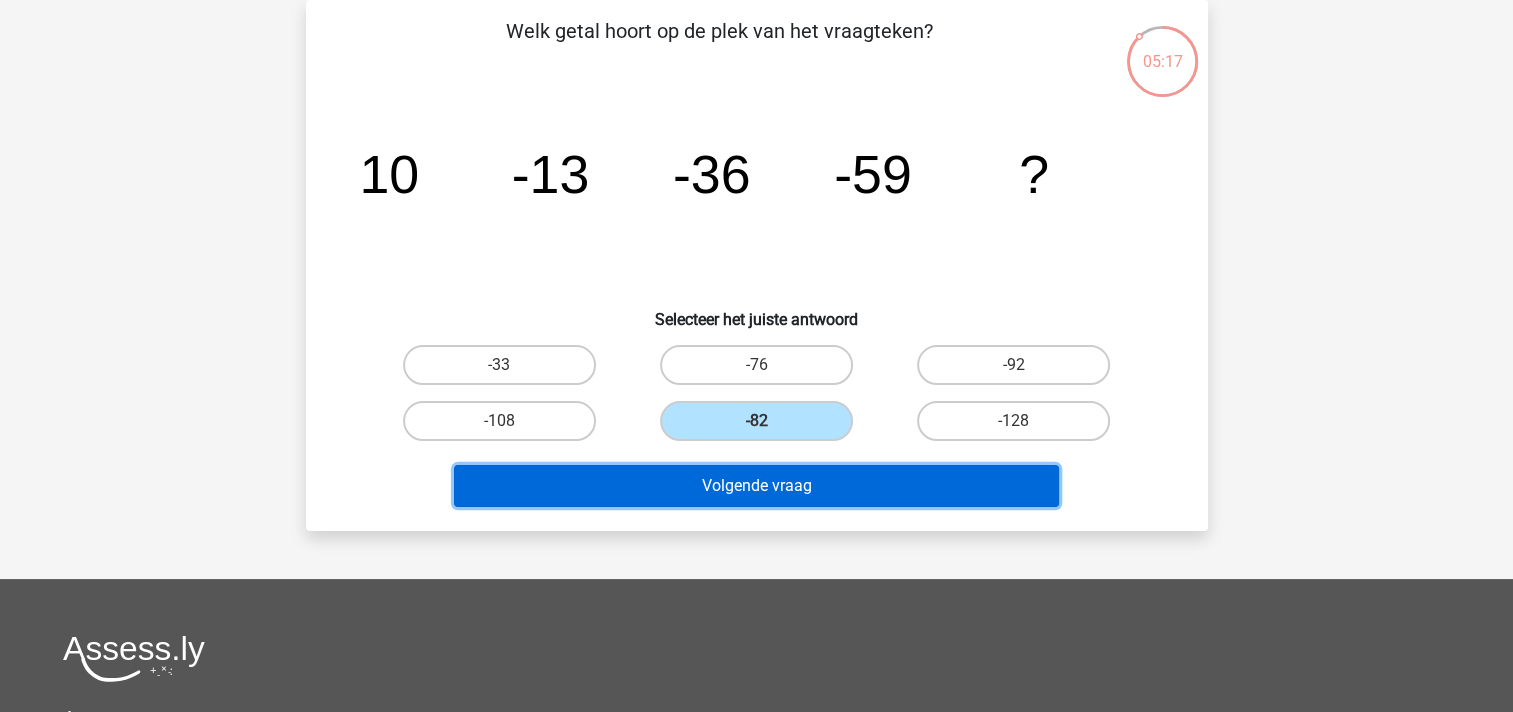 click on "Volgende vraag" at bounding box center (756, 486) 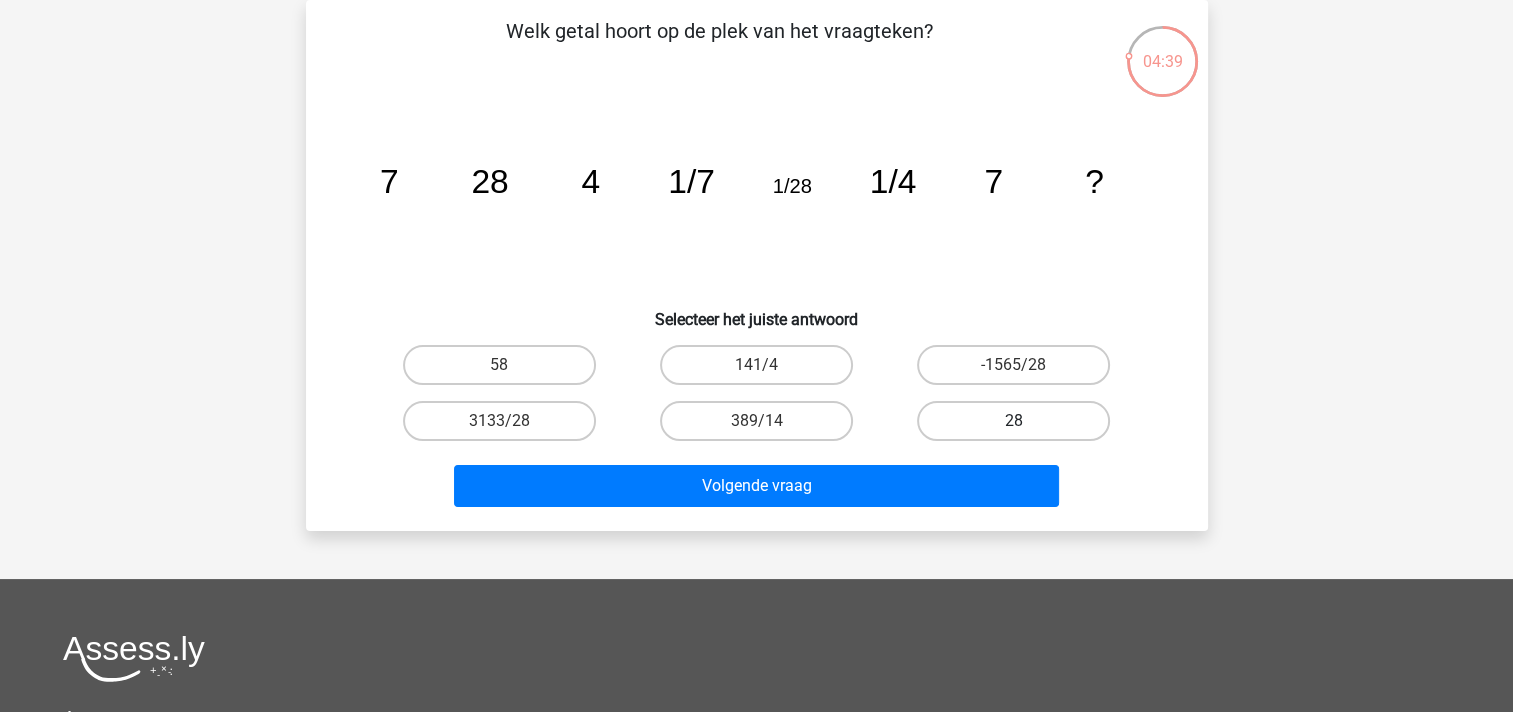 click on "28" at bounding box center (1013, 421) 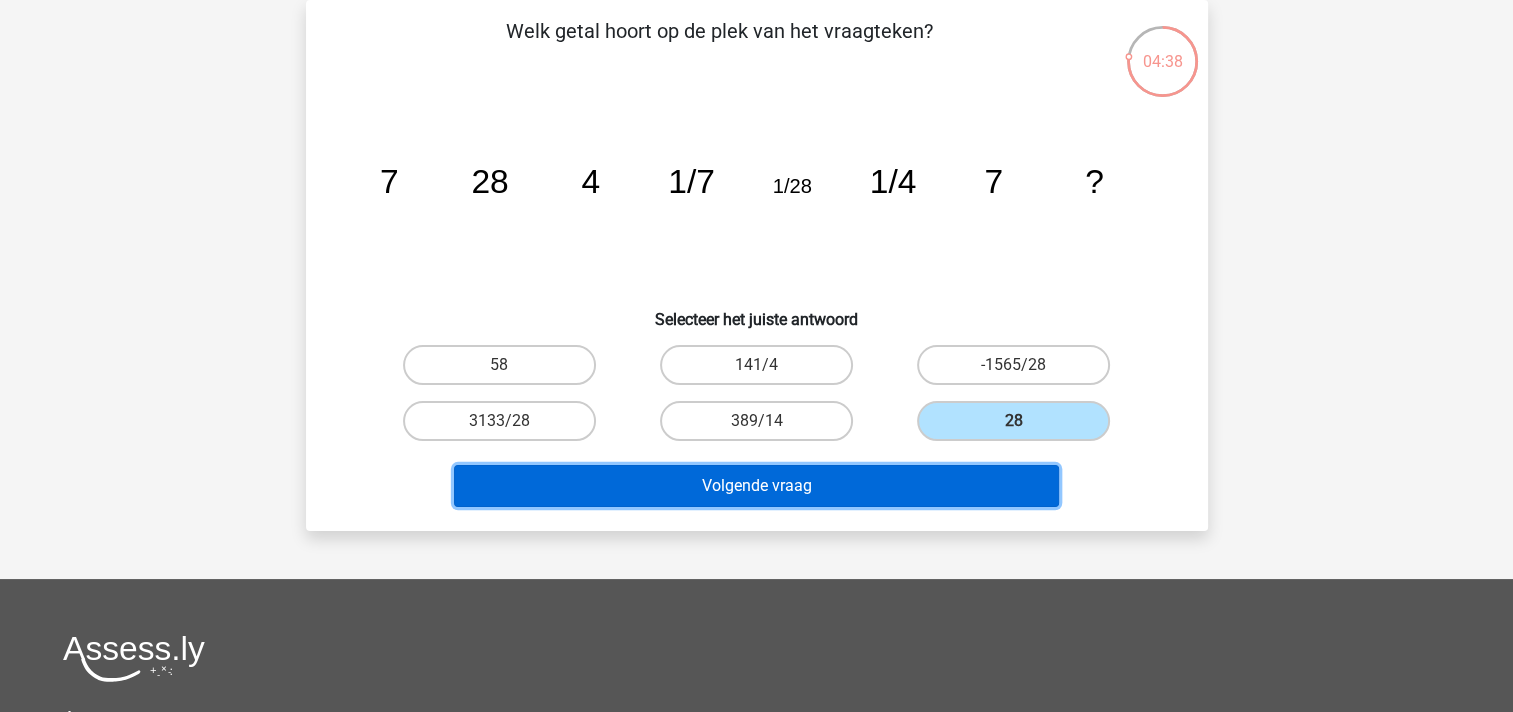 click on "Volgende vraag" at bounding box center [756, 486] 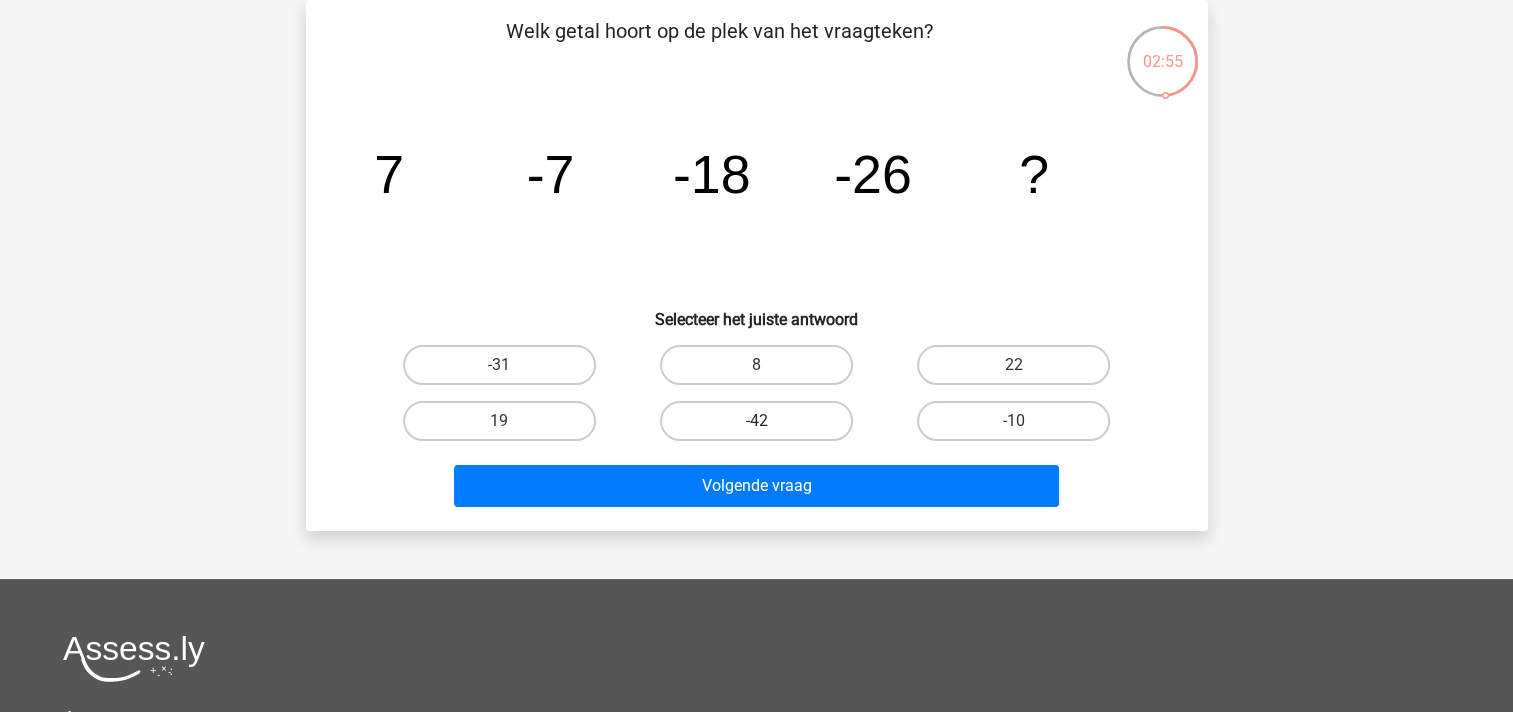 click on "-42" at bounding box center (756, 421) 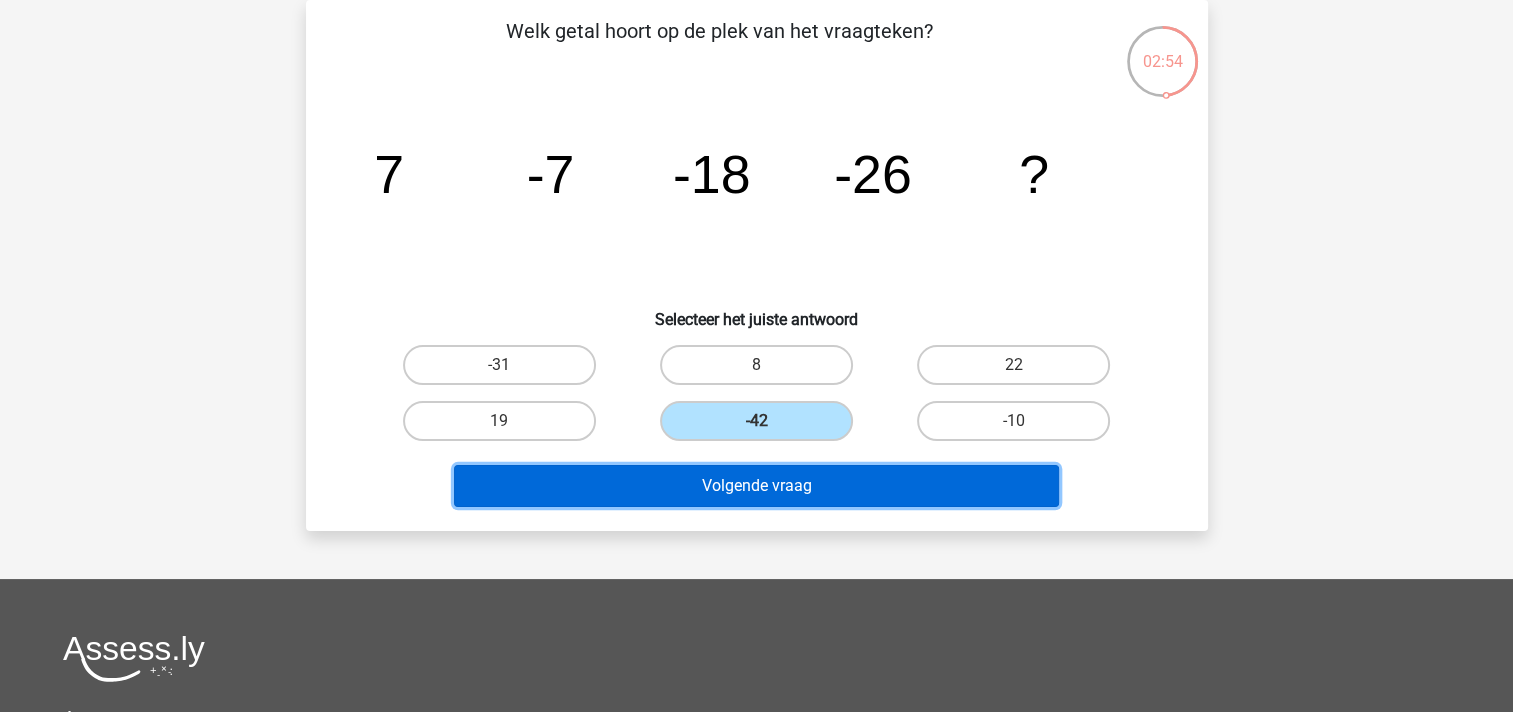 click on "Volgende vraag" at bounding box center (756, 486) 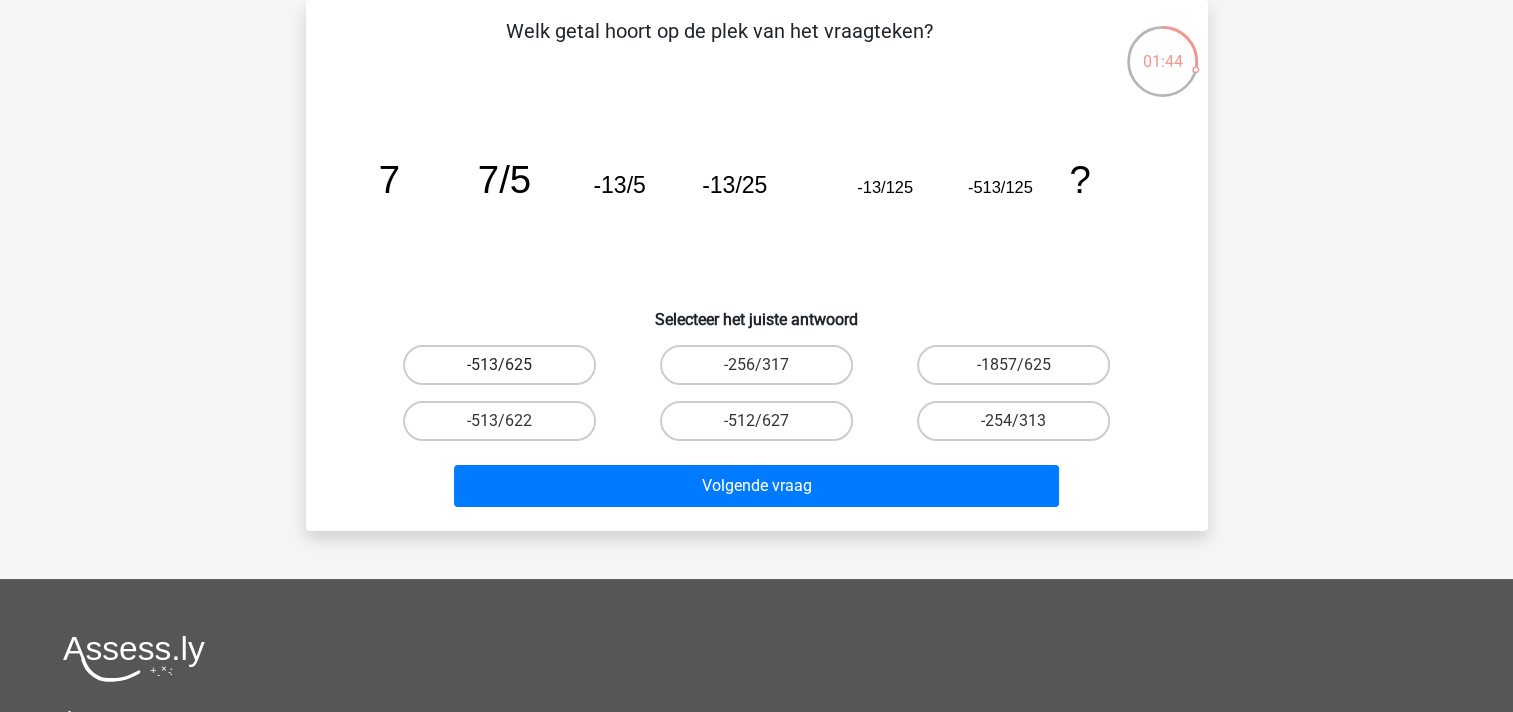 click on "-513/625" at bounding box center (499, 365) 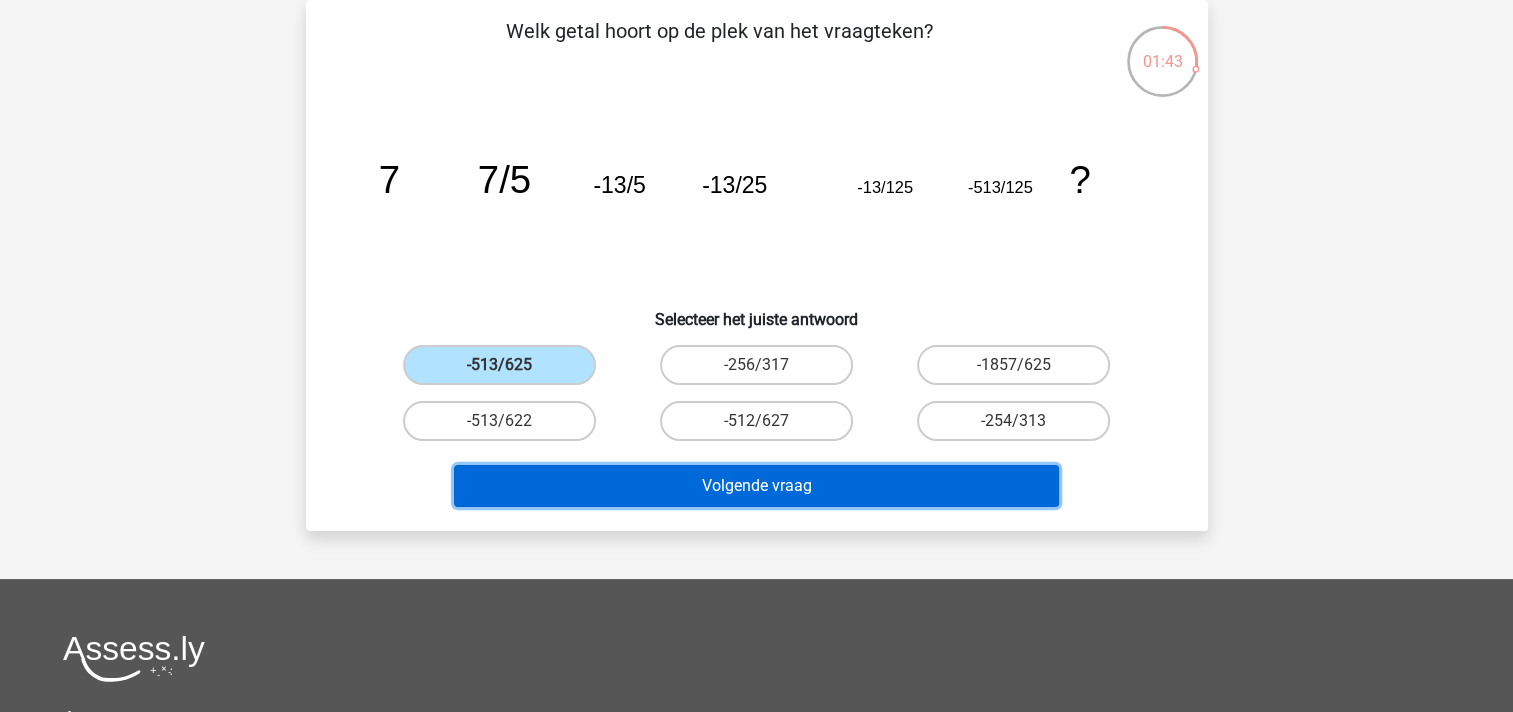 click on "Volgende vraag" at bounding box center [756, 486] 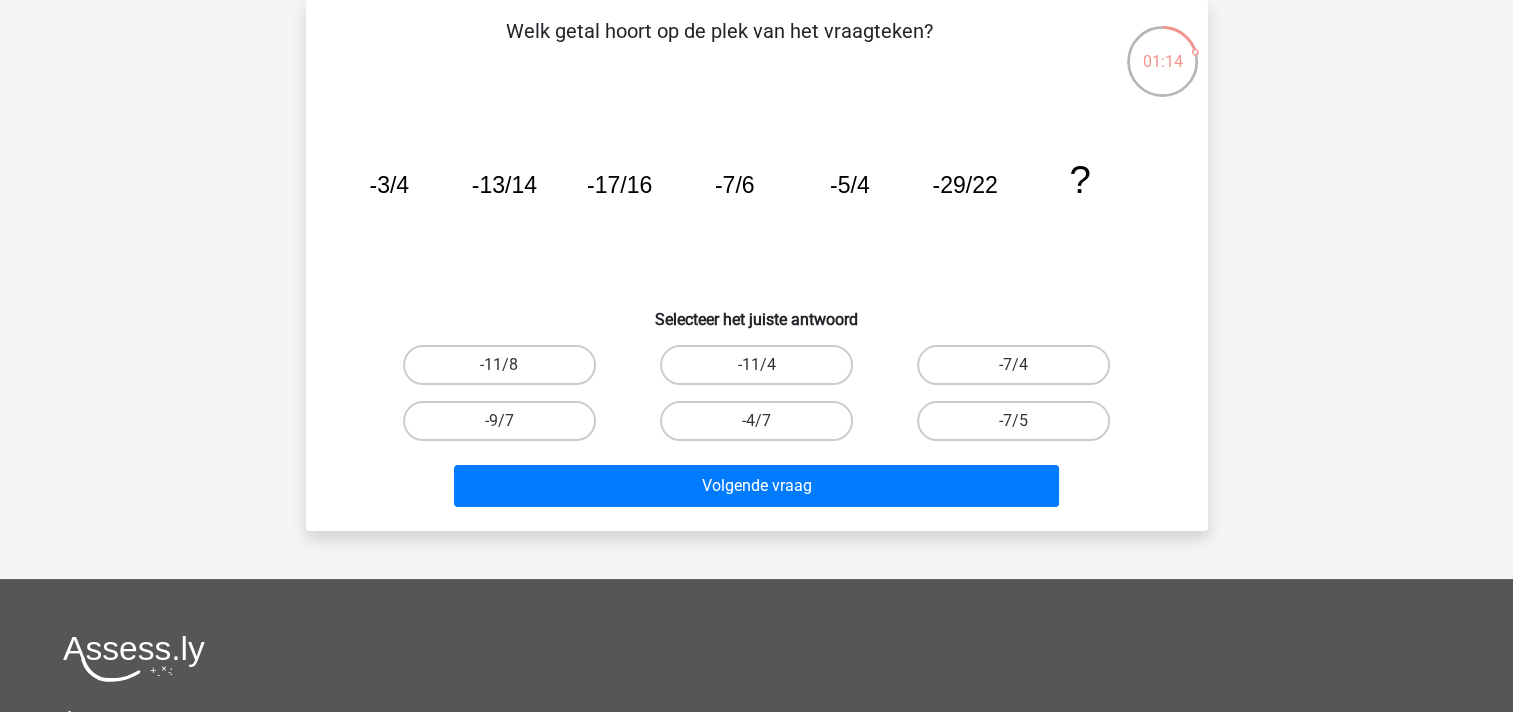click on "-11/4" at bounding box center (499, 365) 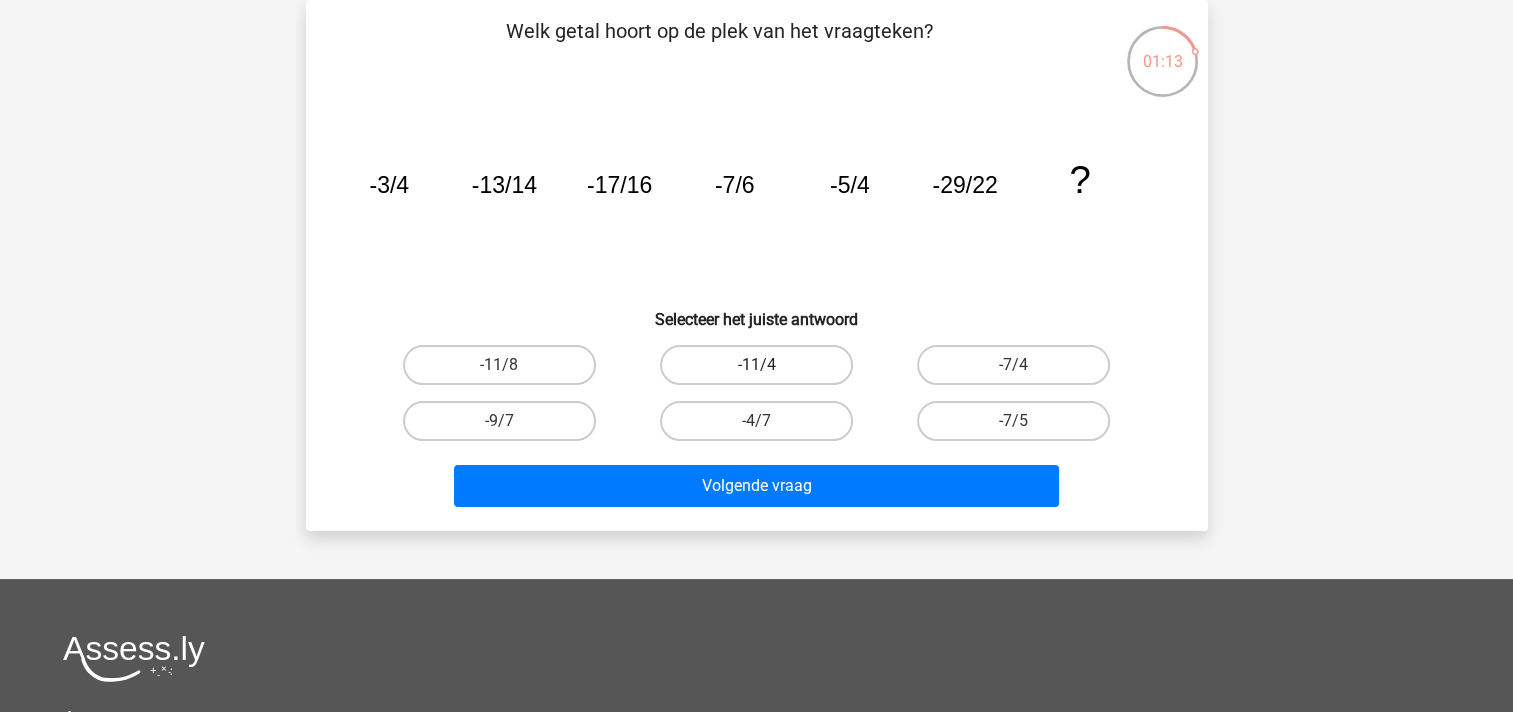 click on "-11/4" at bounding box center [756, 365] 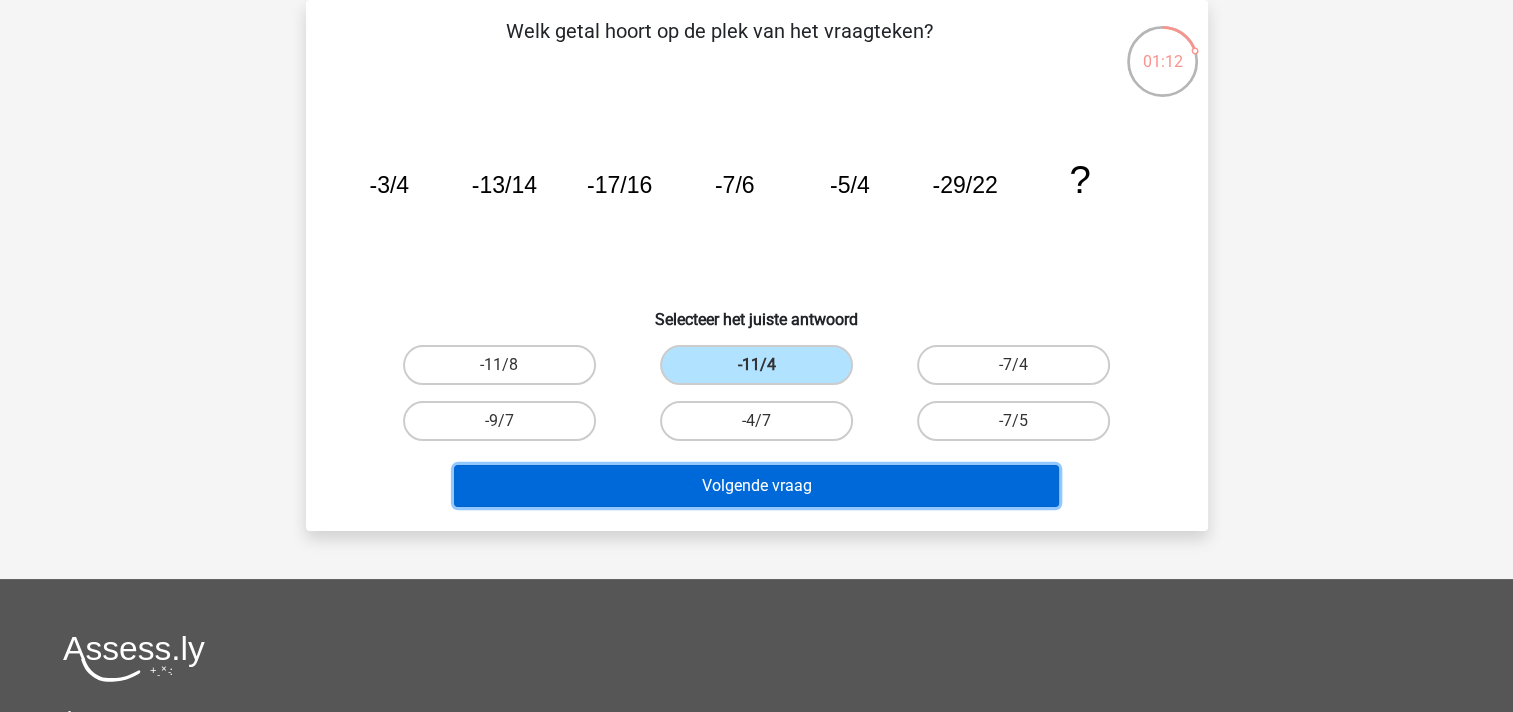 click on "Volgende vraag" at bounding box center [756, 486] 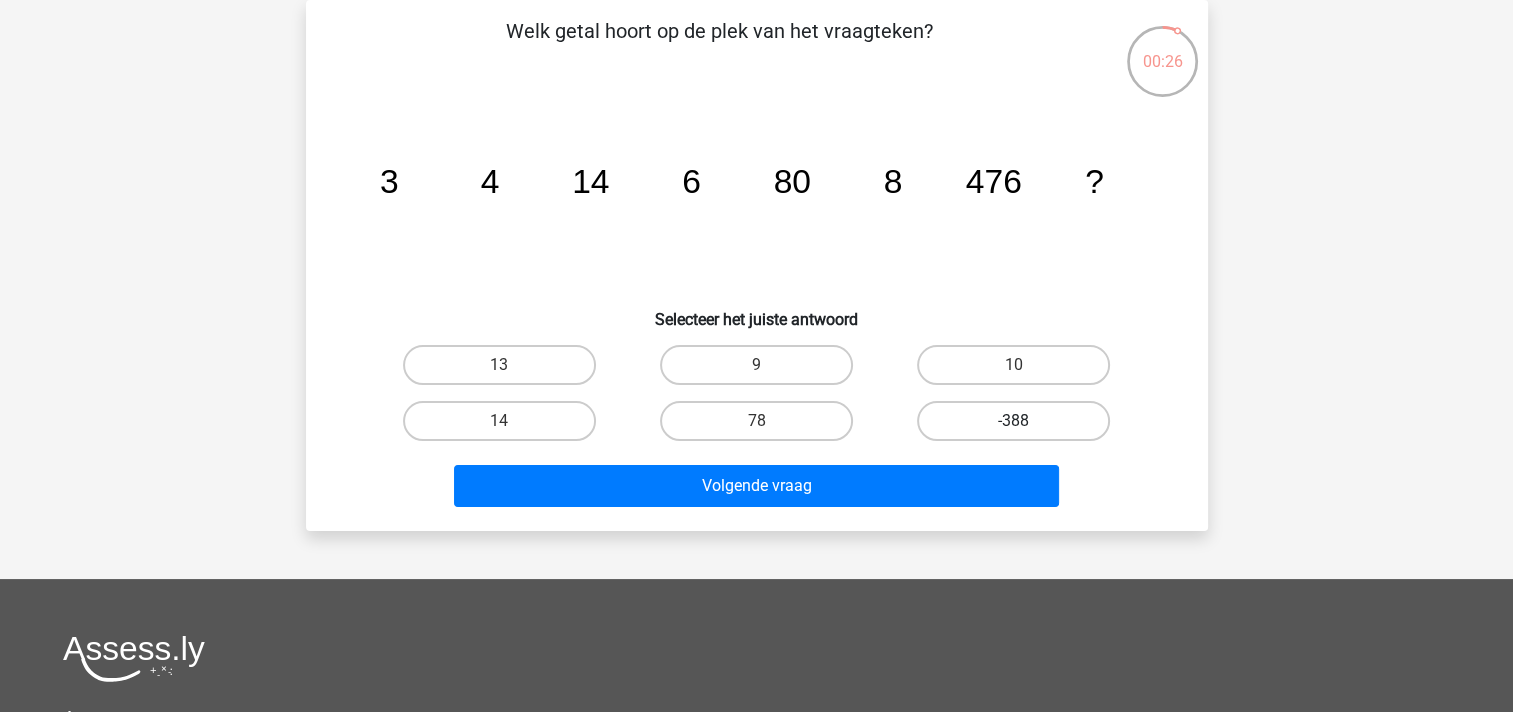click on "-388" at bounding box center (1013, 421) 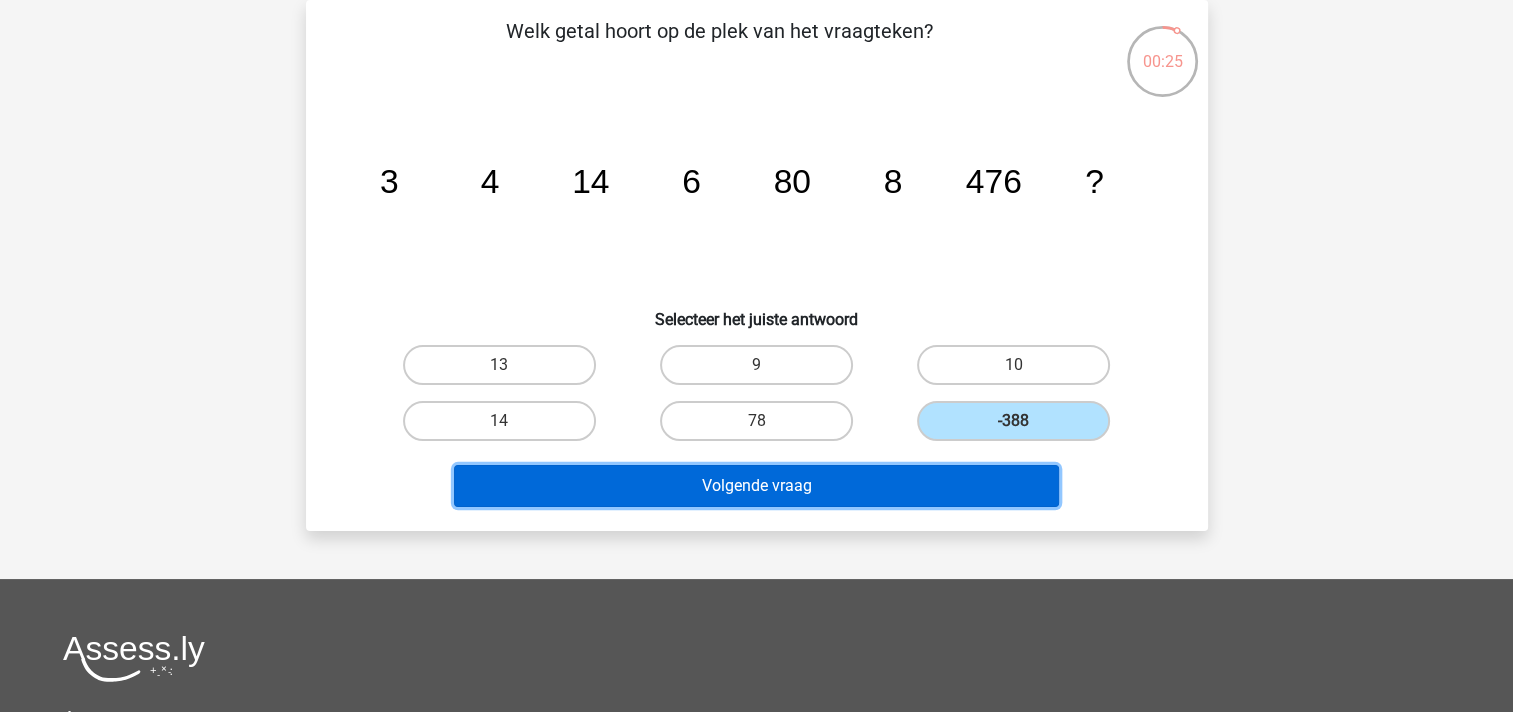 click on "Volgende vraag" at bounding box center [756, 486] 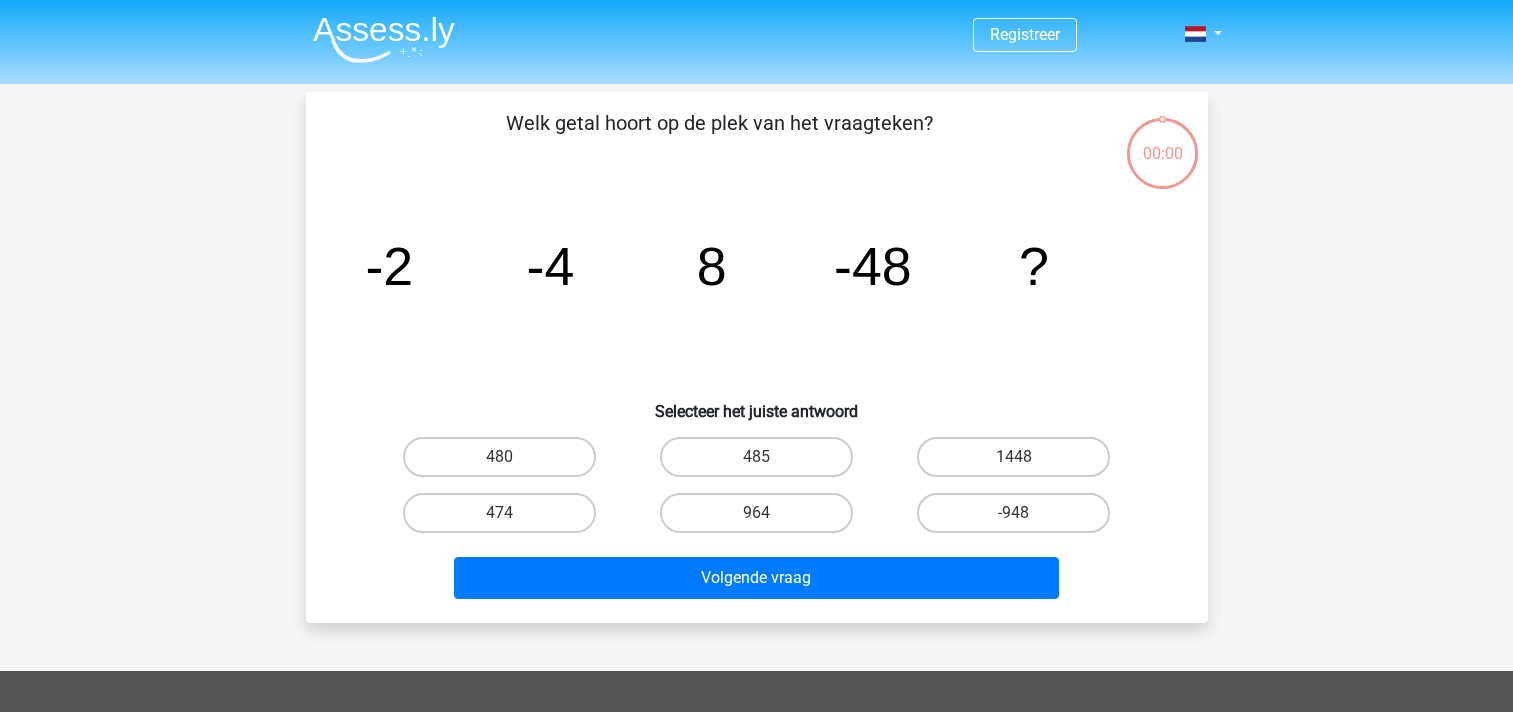 scroll, scrollTop: 92, scrollLeft: 0, axis: vertical 